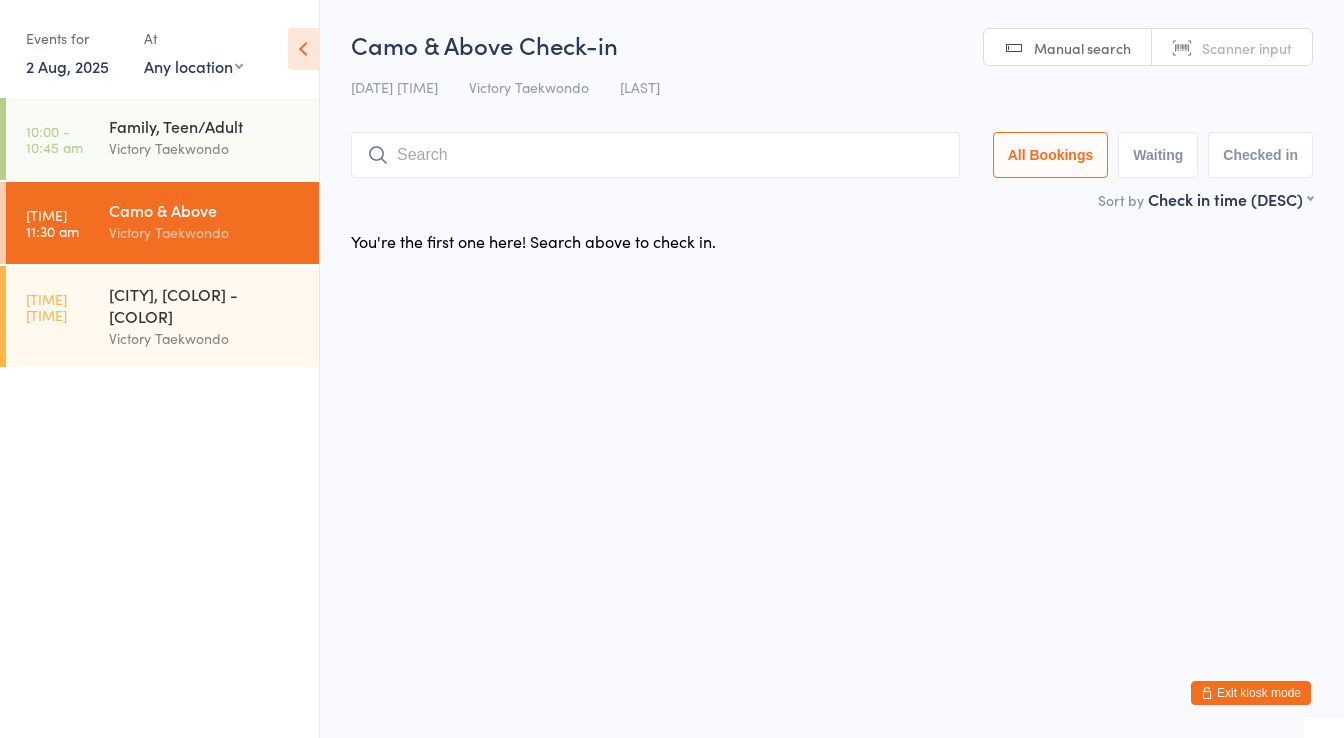 scroll, scrollTop: 0, scrollLeft: 0, axis: both 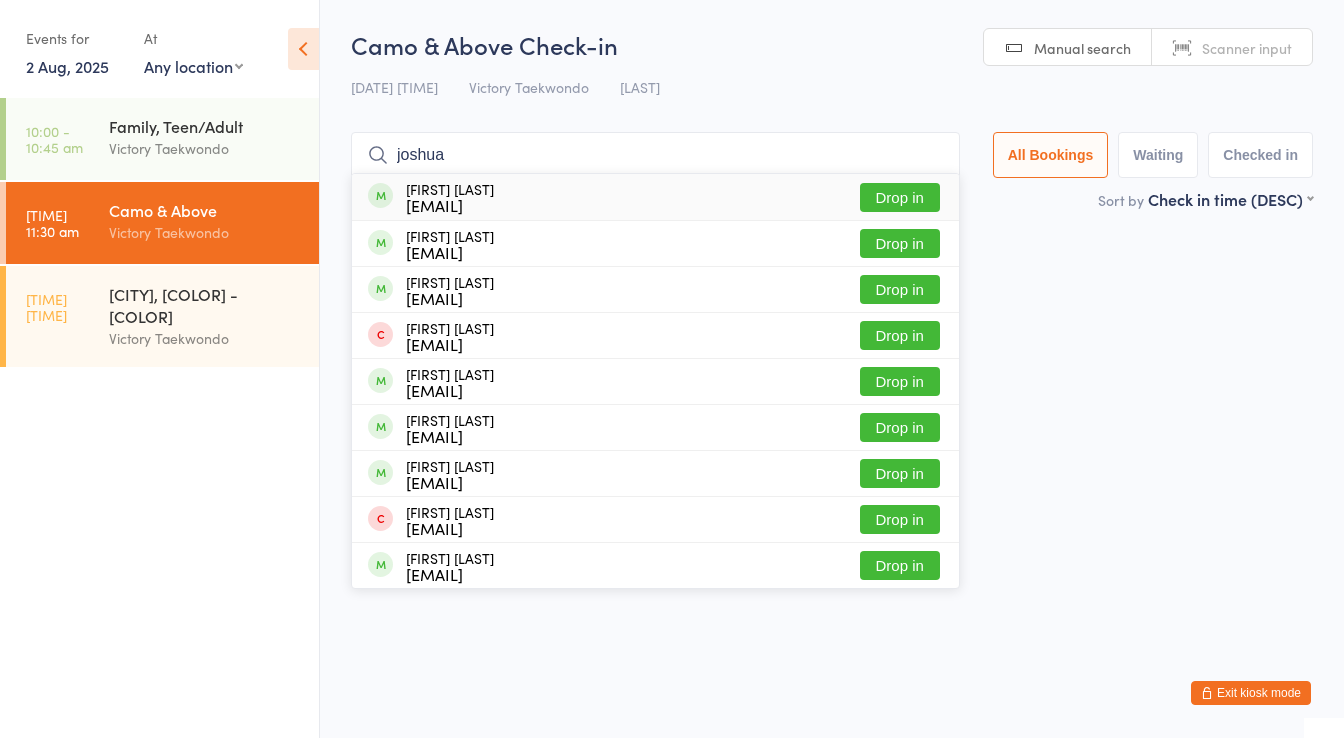 type on "joshua" 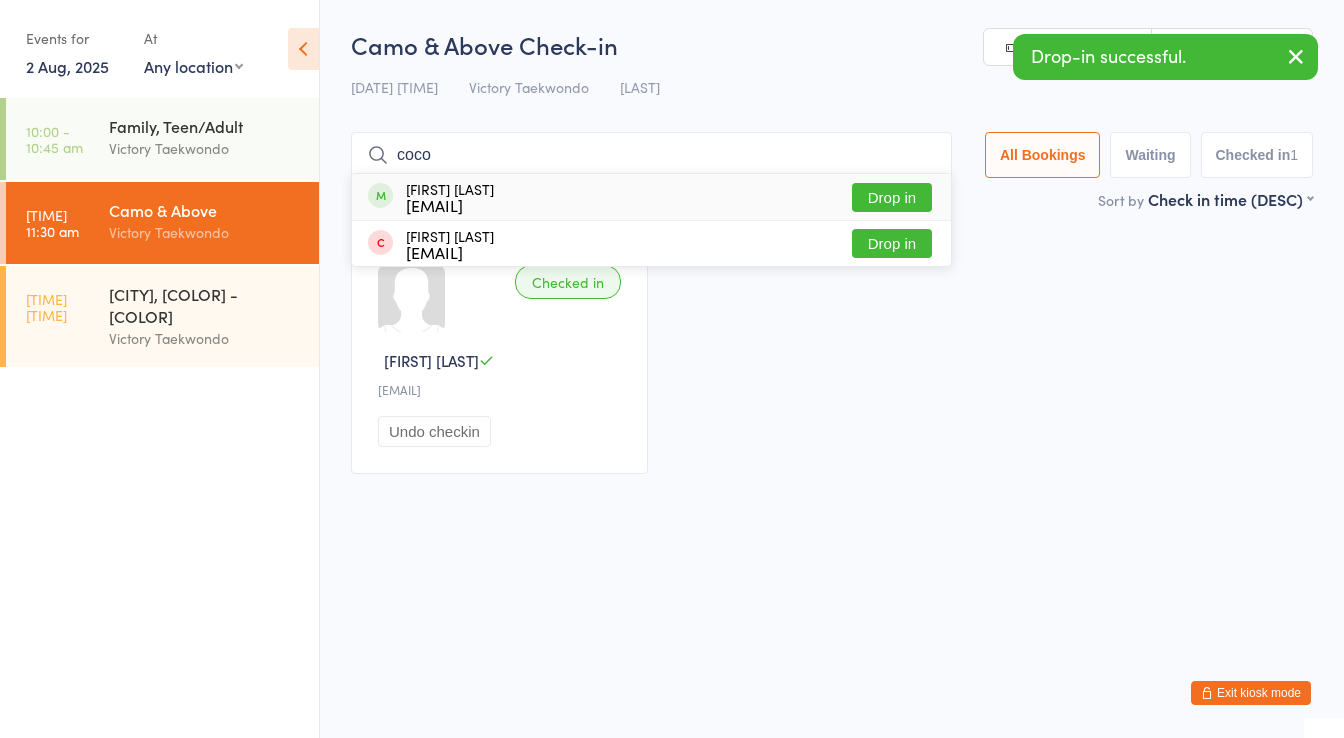 type on "coco" 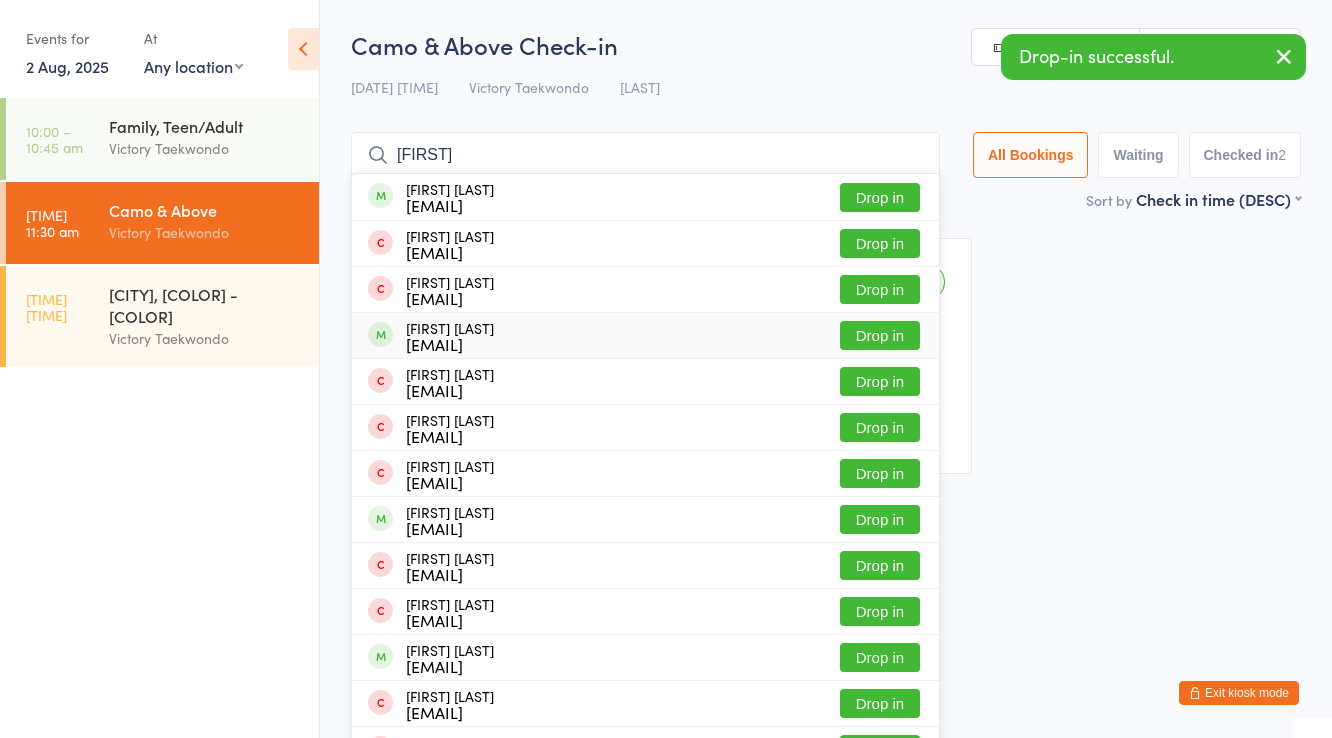type on "[FIRST]" 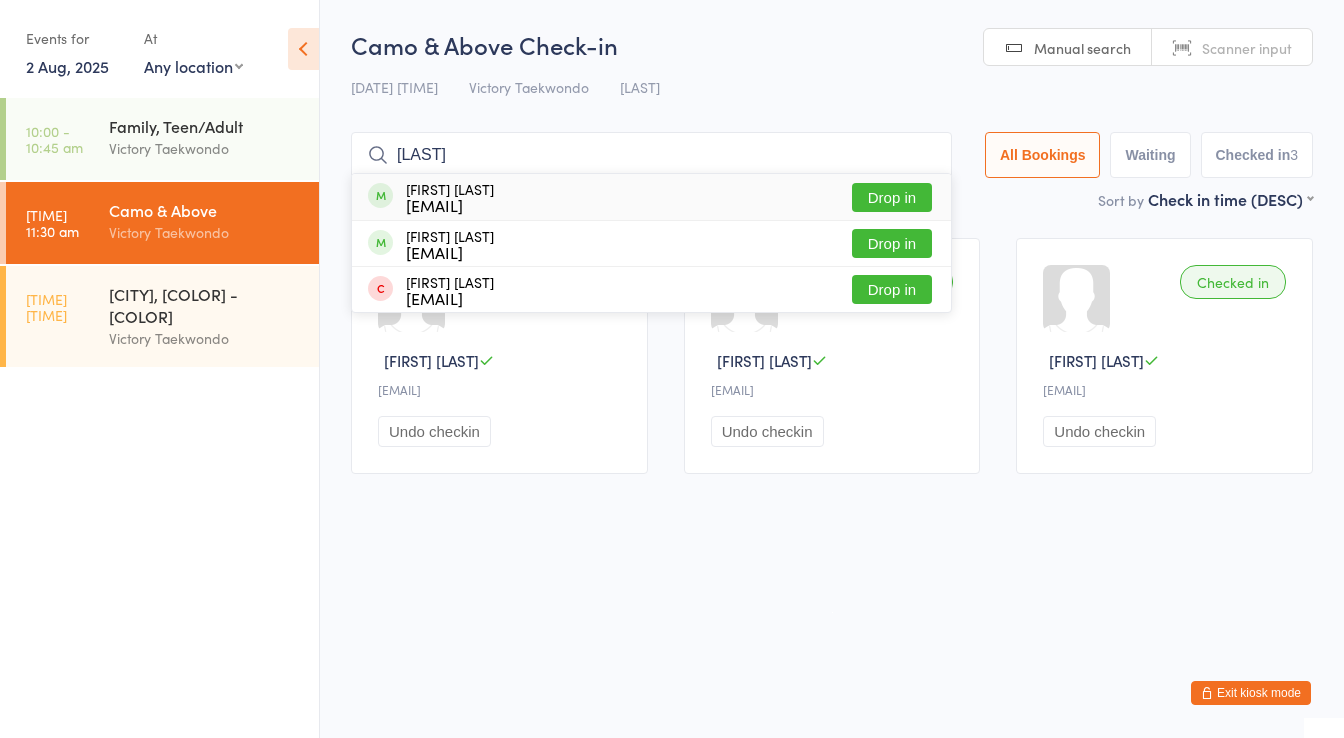 type on "sferra" 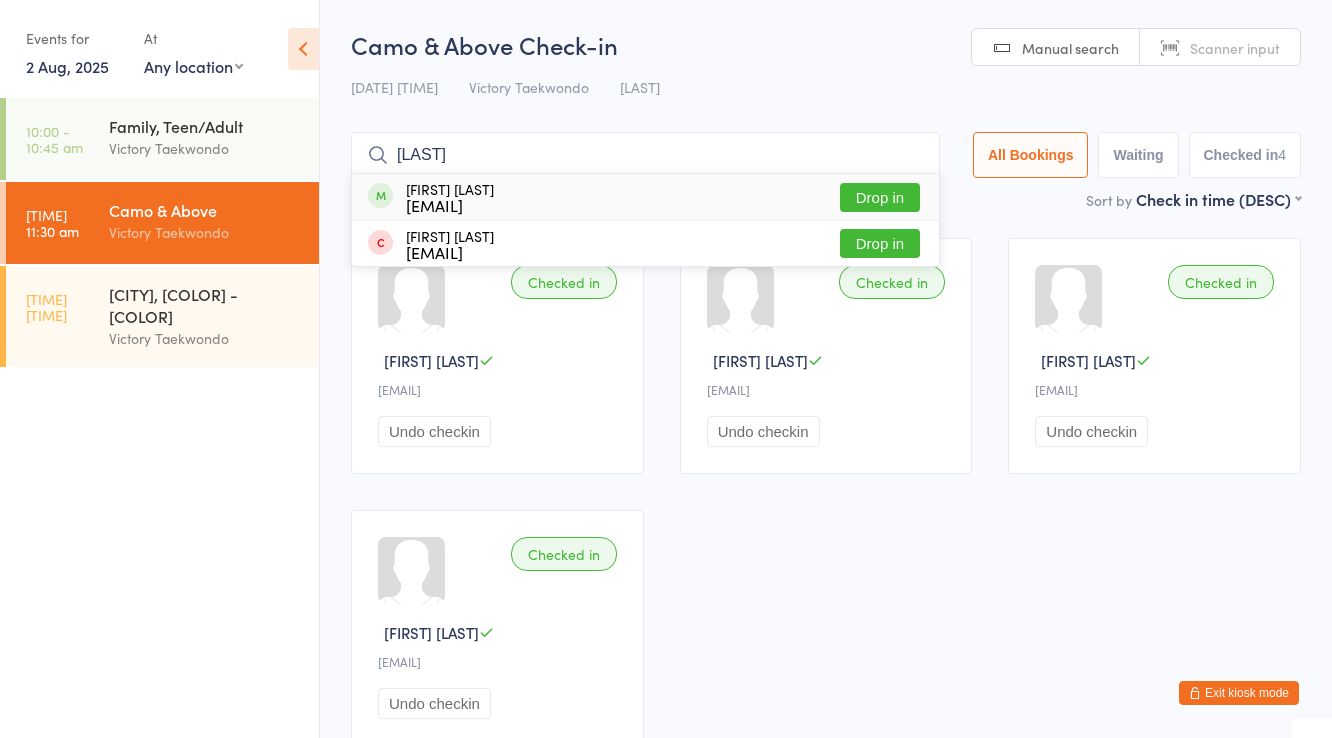 type on "gusta" 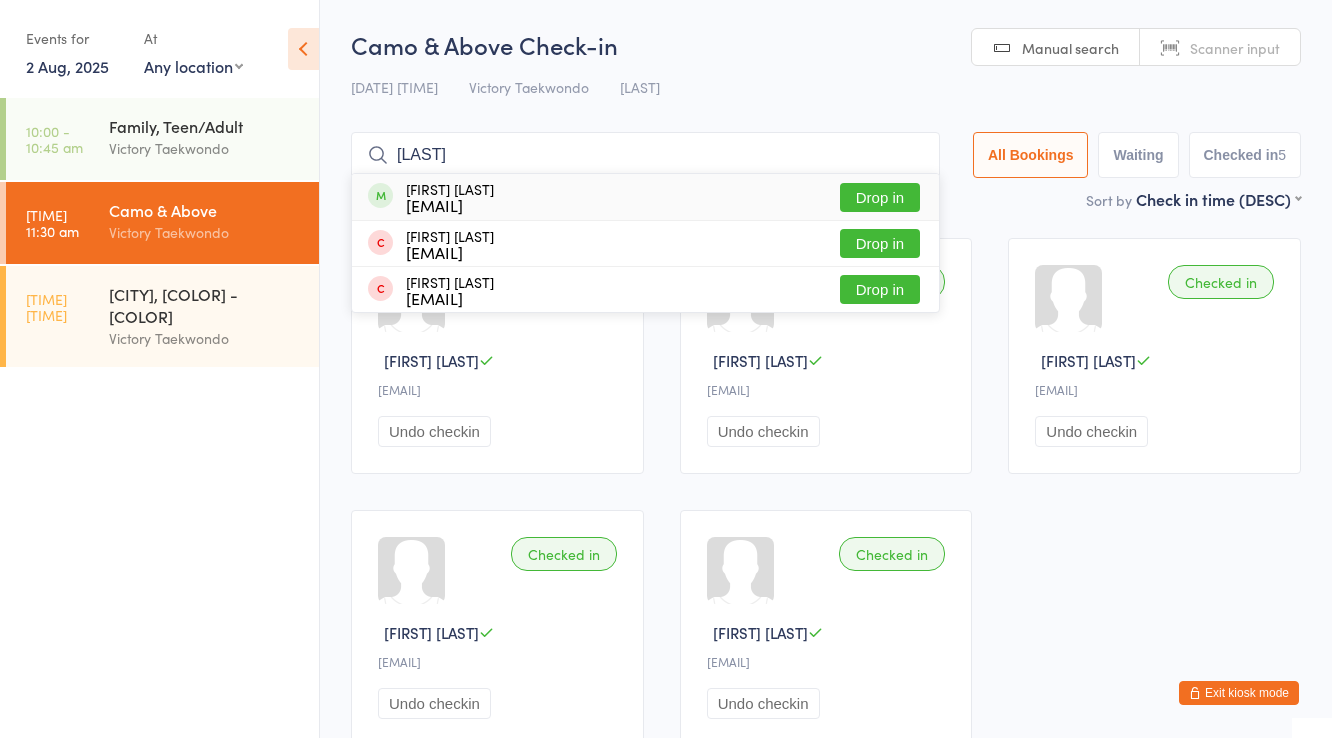 type on "toli" 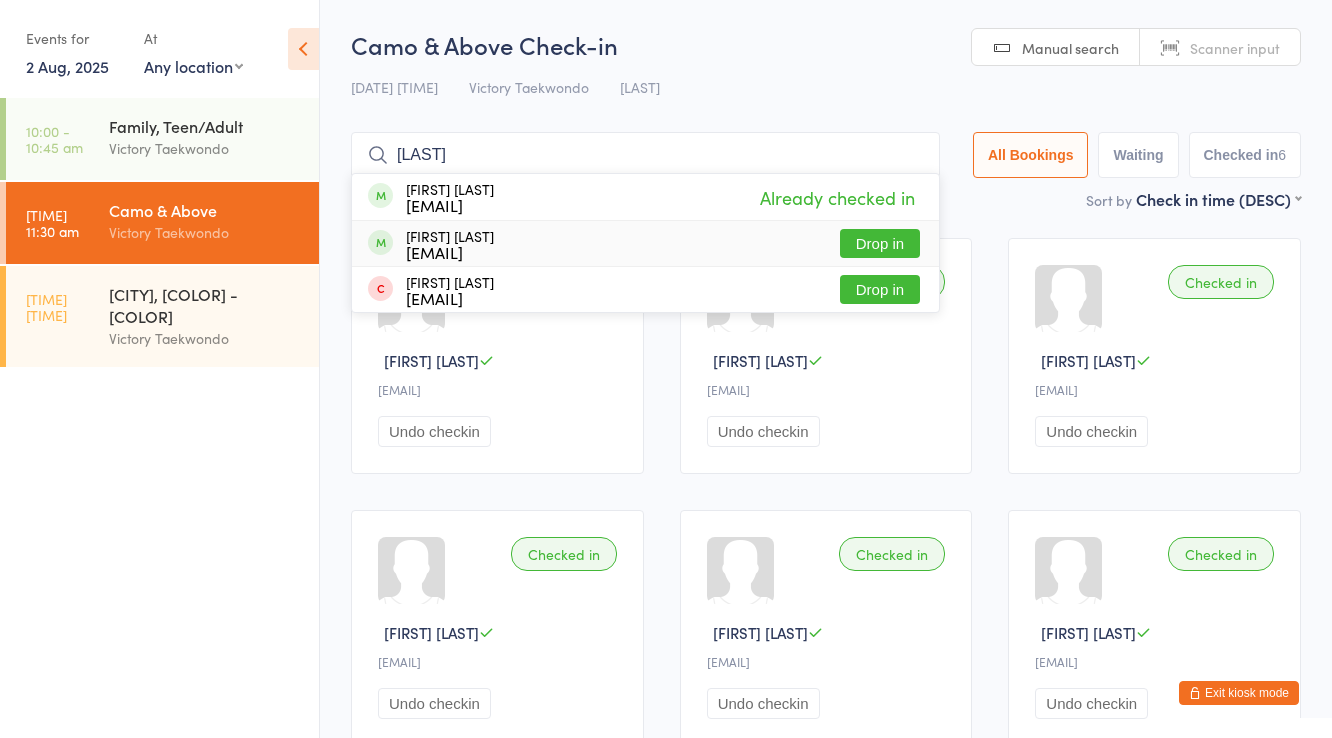 type on "sferra" 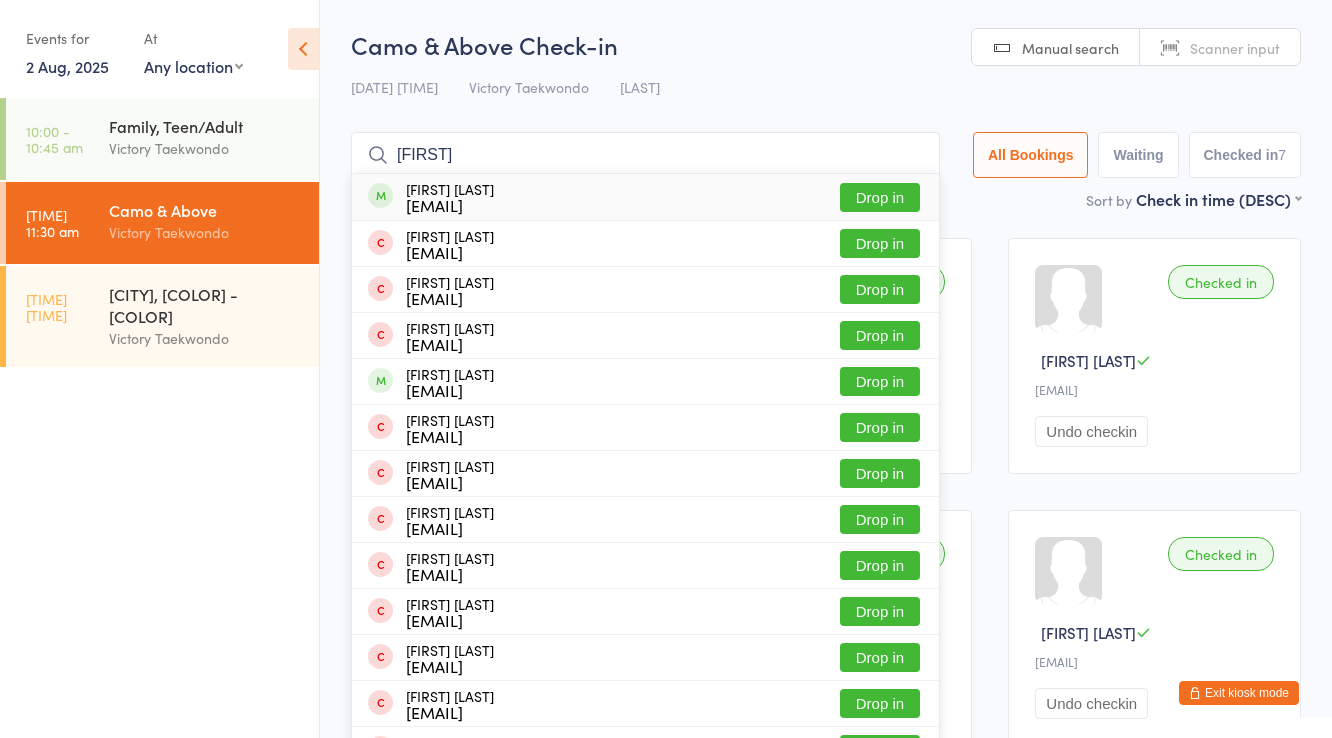 type on "jameson" 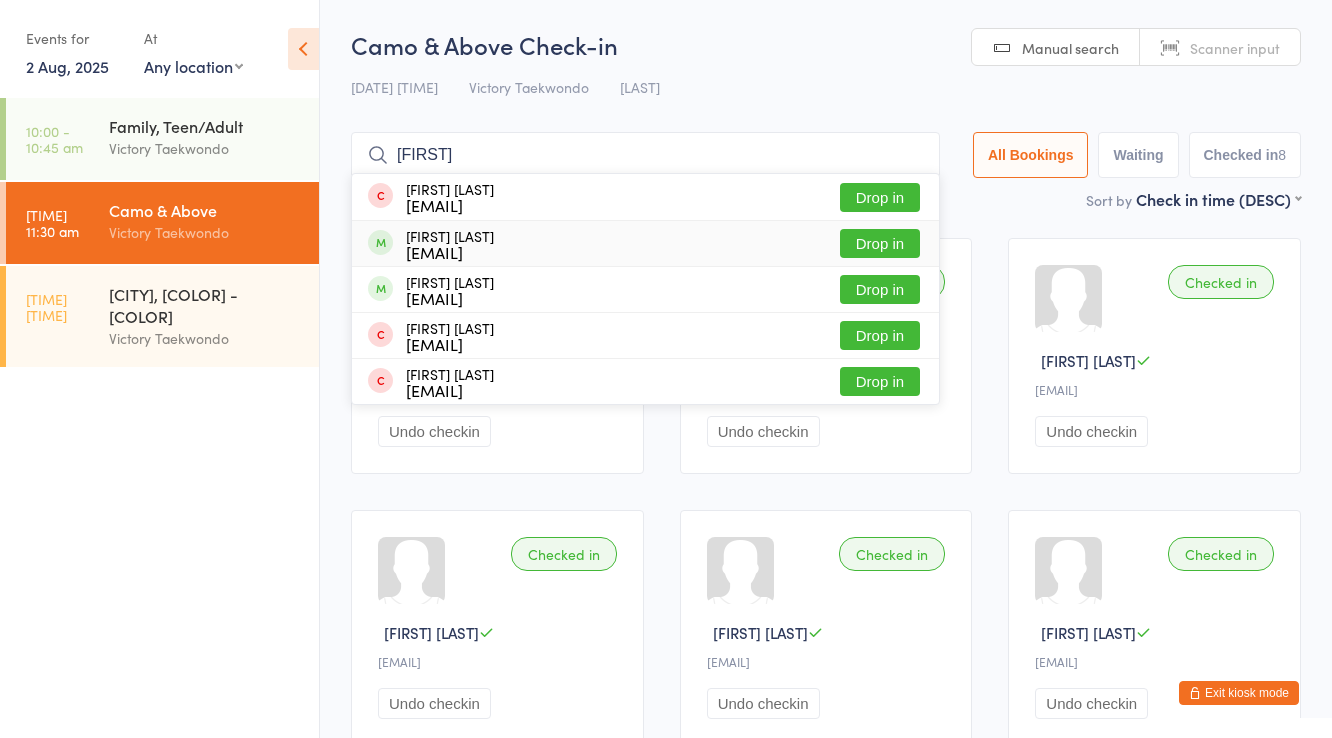 type on "simon" 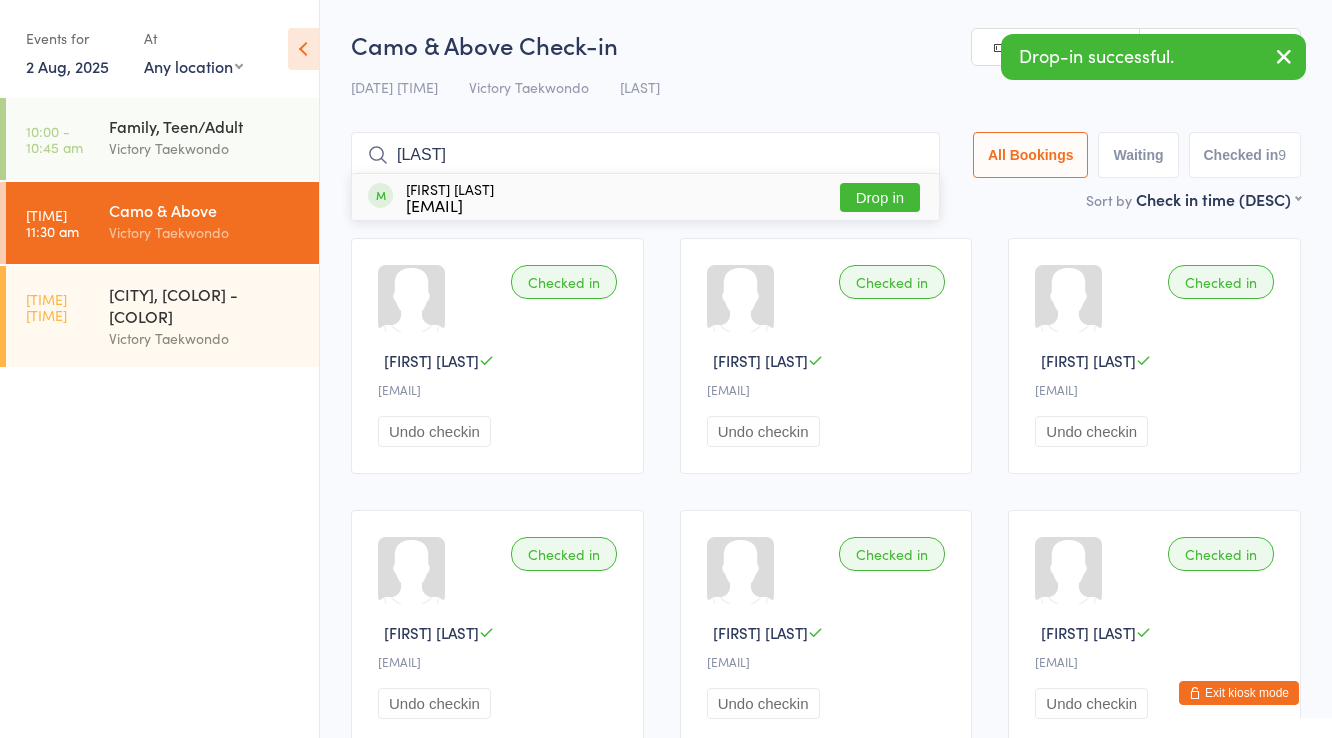 type on "shila" 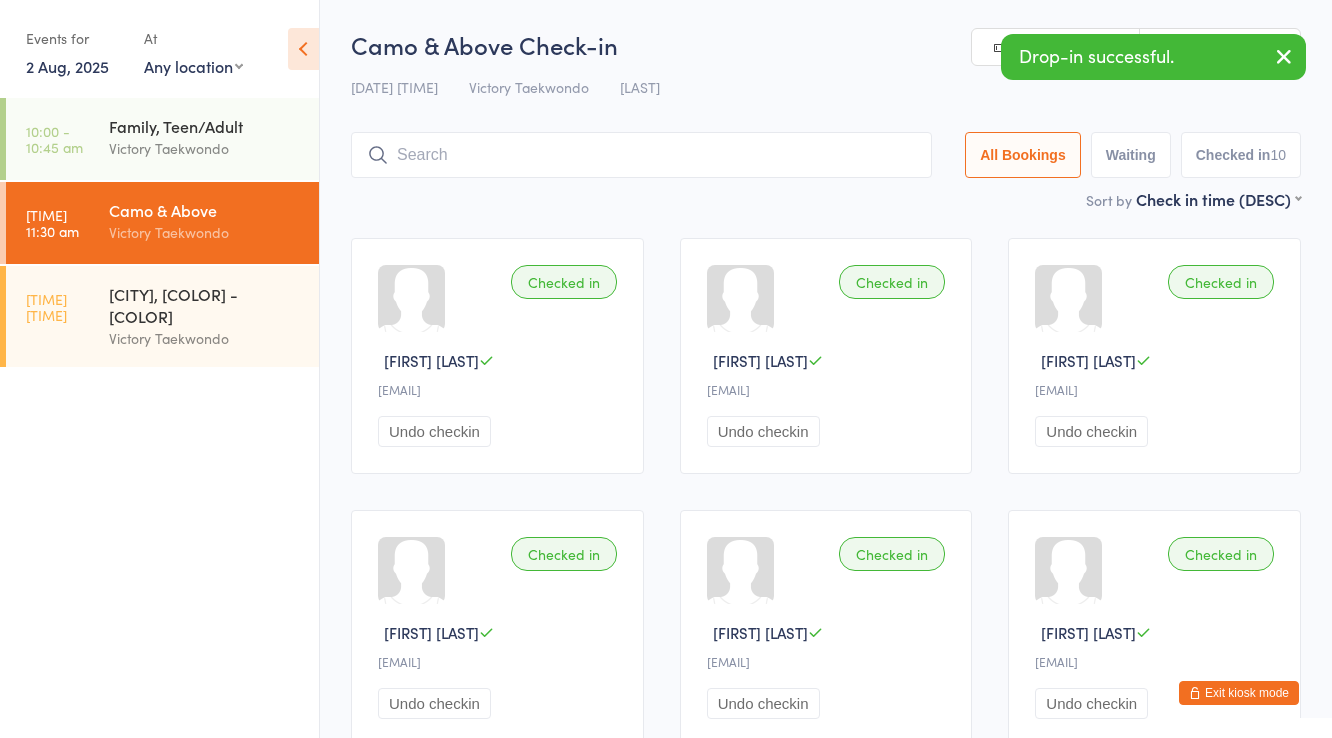 click on "Exit kiosk mode" at bounding box center (1239, 693) 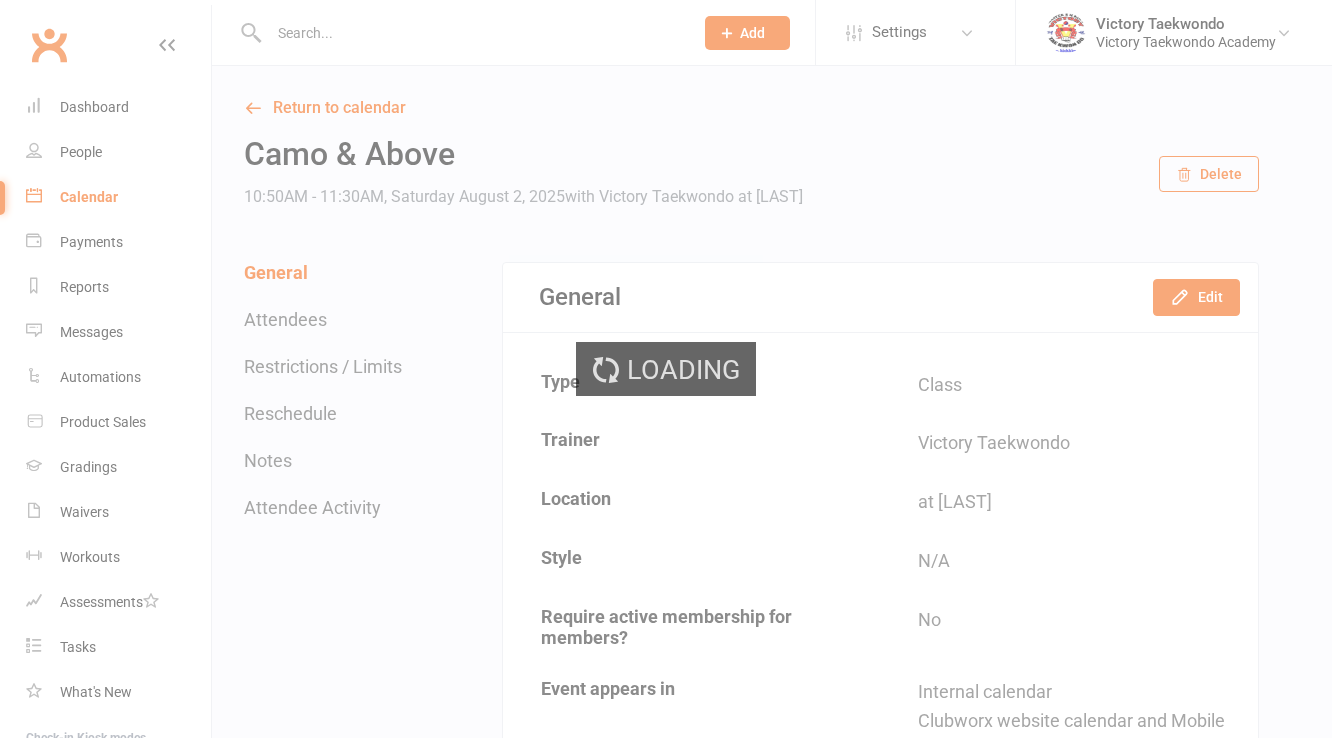 scroll, scrollTop: 0, scrollLeft: 0, axis: both 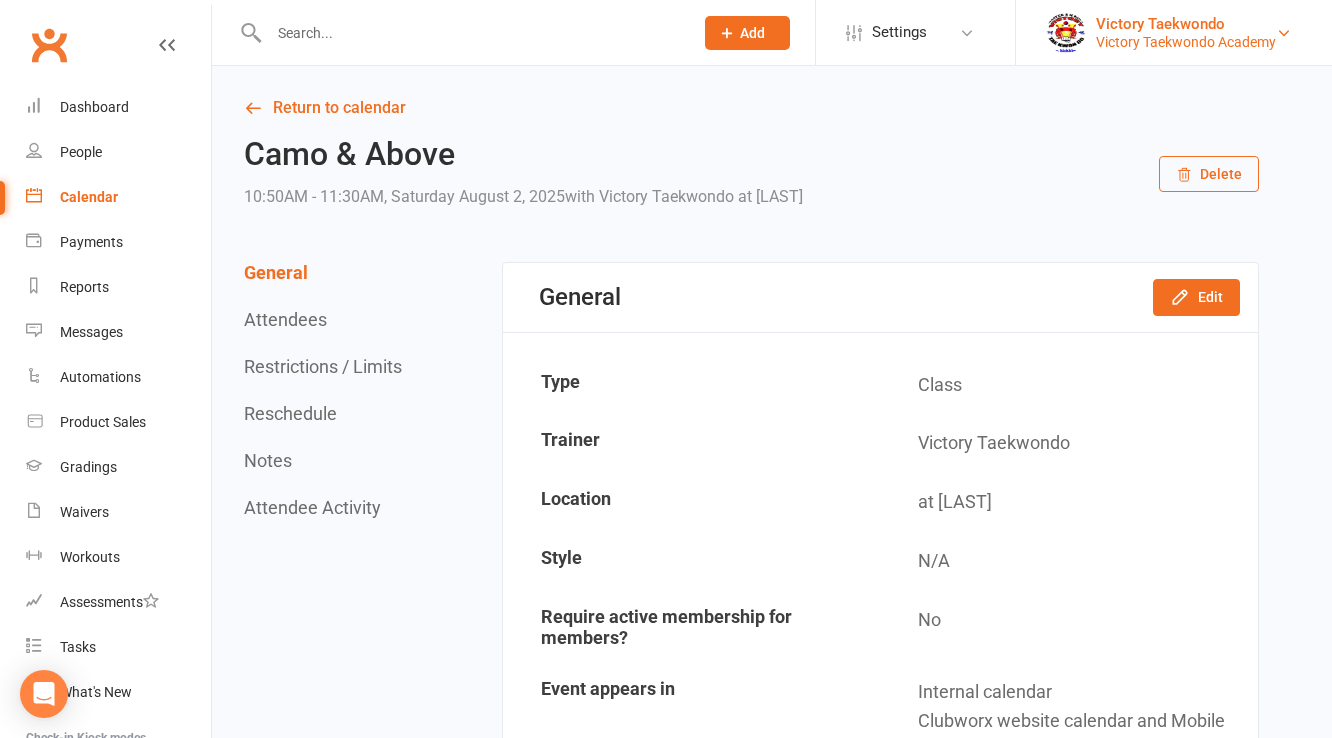 click on "Victory Taekwondo Academy" at bounding box center (1186, 42) 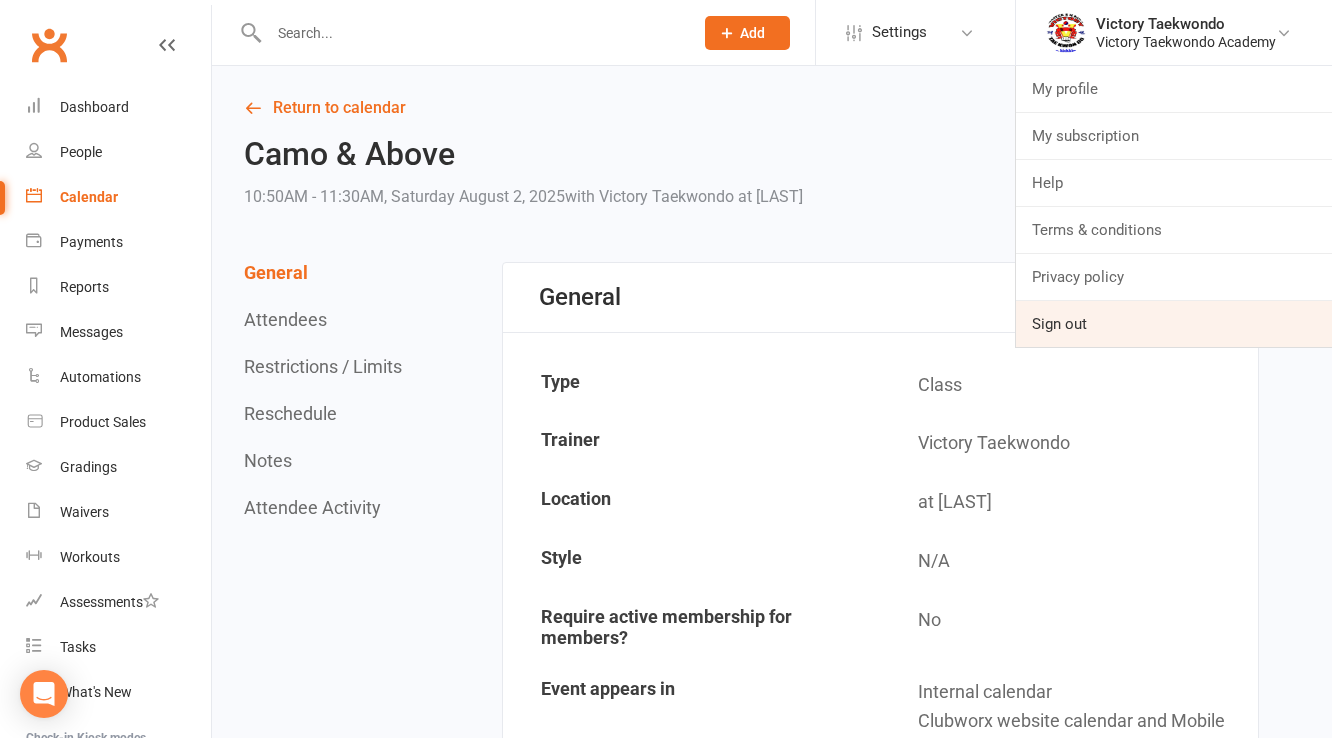 click on "Sign out" at bounding box center (1174, 324) 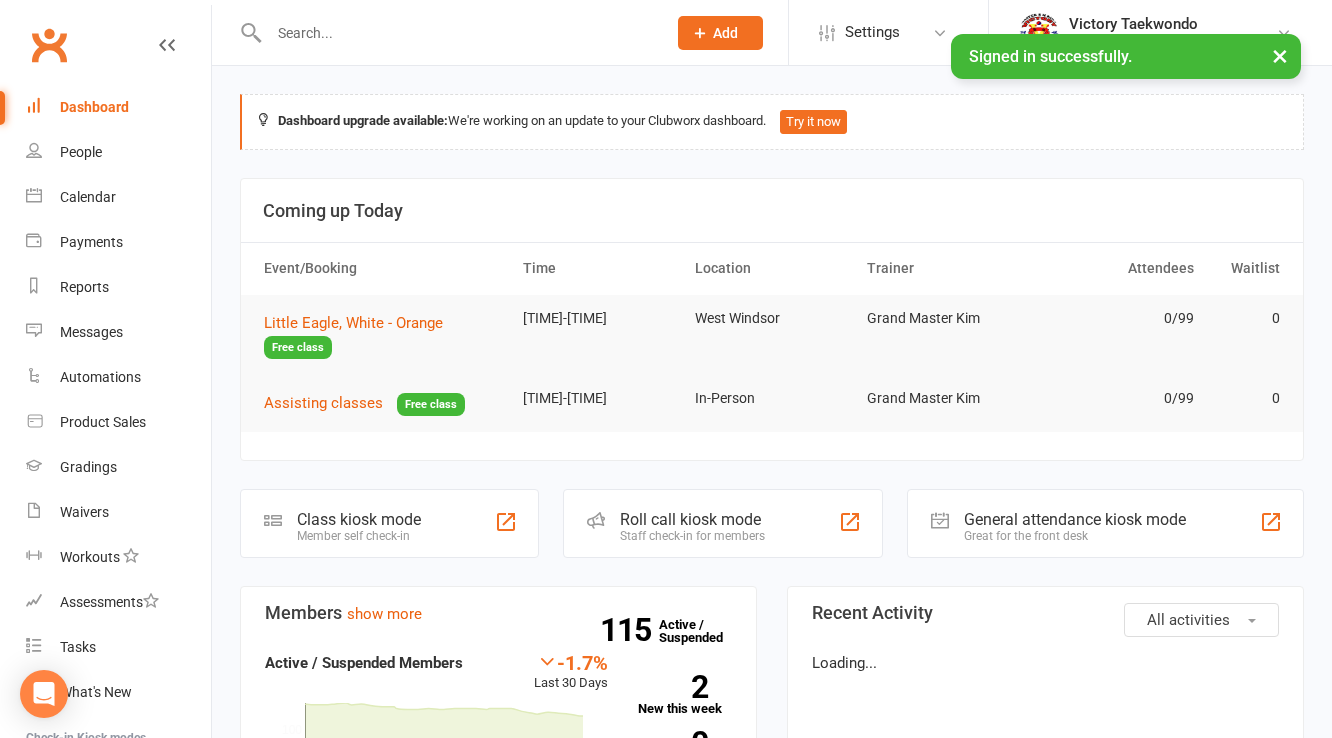 scroll, scrollTop: 0, scrollLeft: 0, axis: both 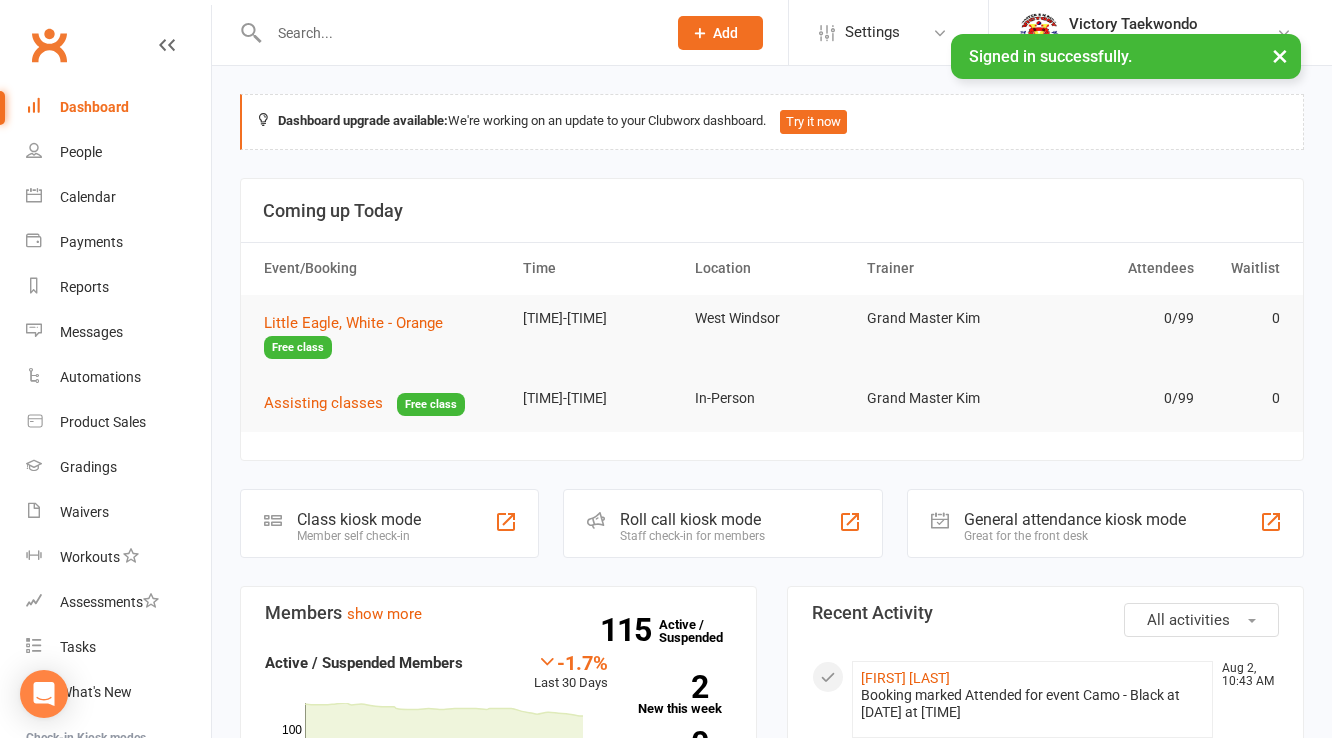 click on "Class kiosk mode" 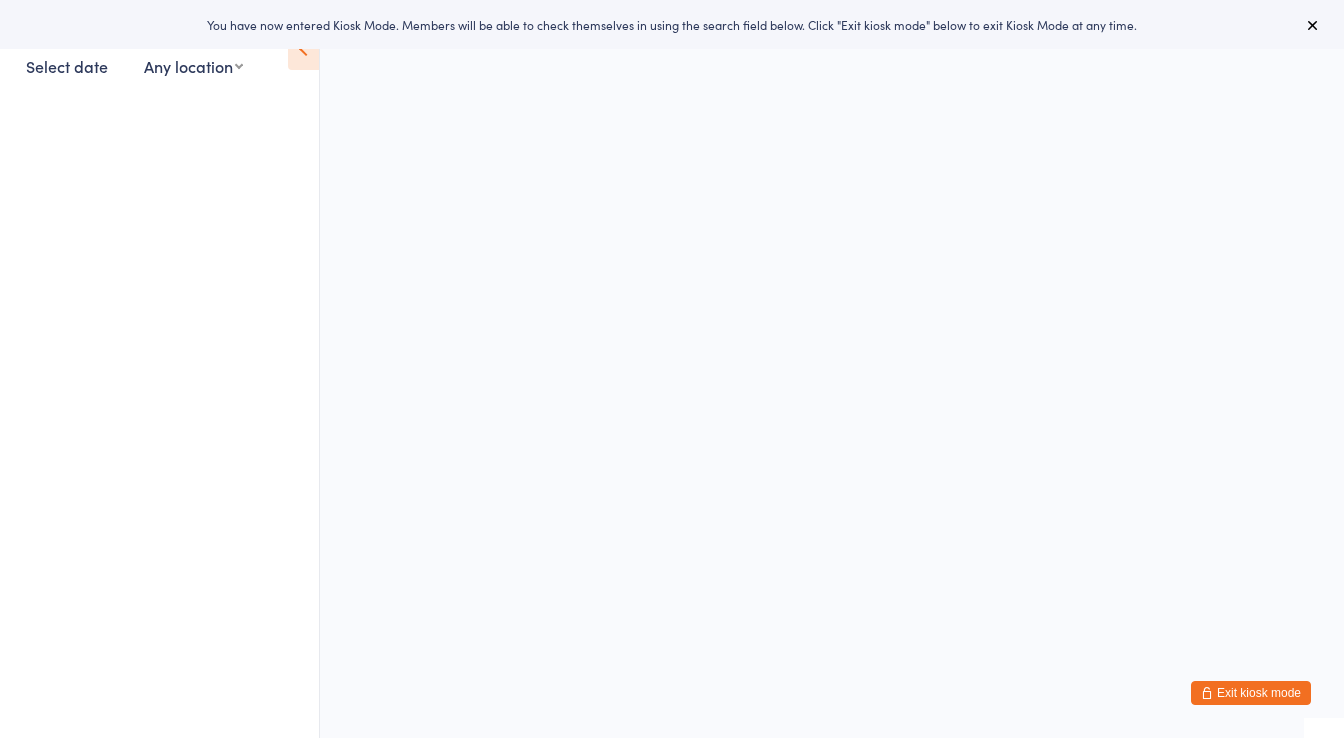 scroll, scrollTop: 0, scrollLeft: 0, axis: both 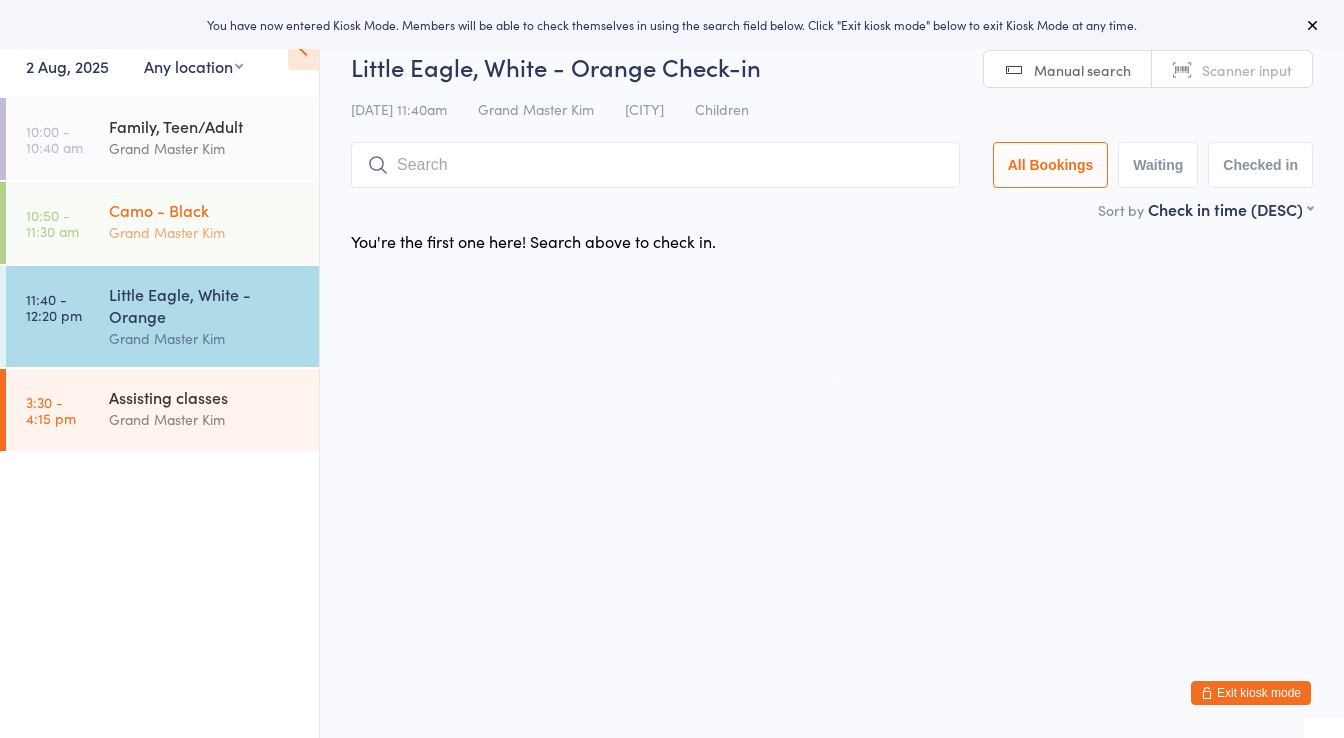click on "Grand Master Kim" at bounding box center (205, 232) 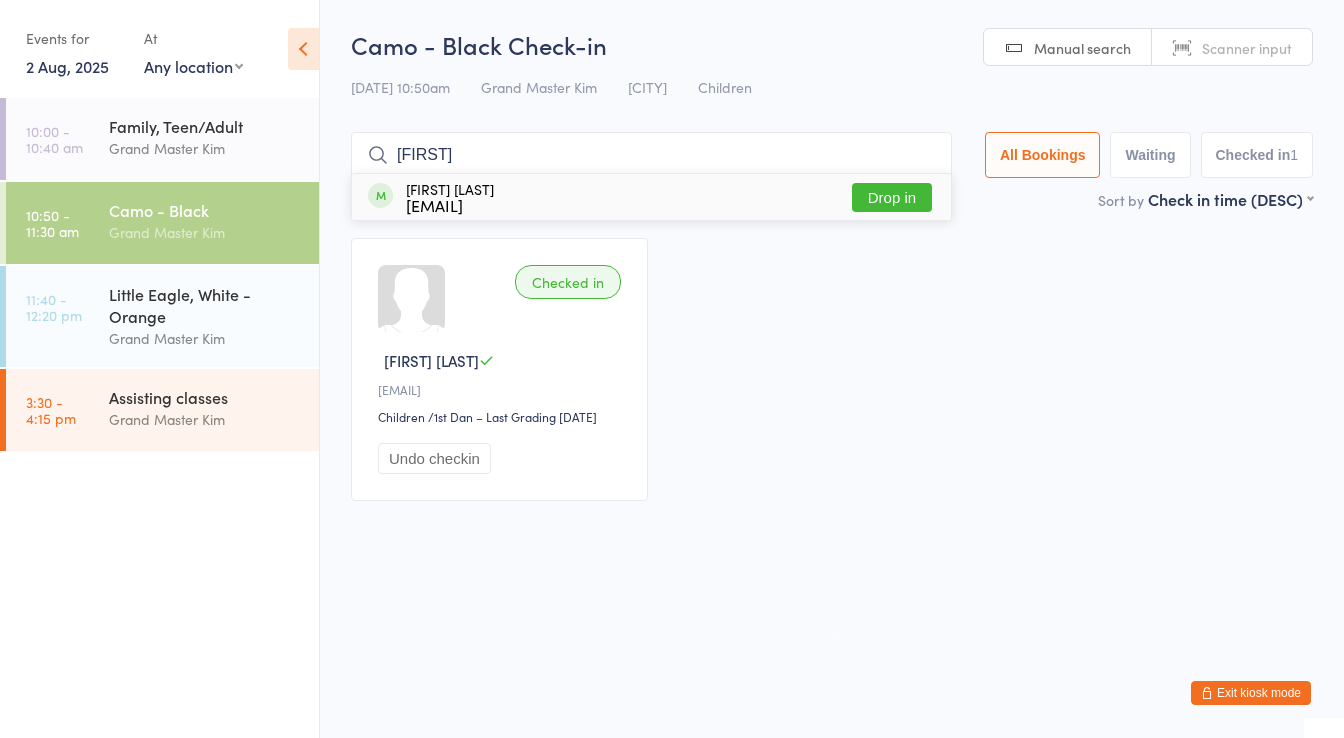 type on "hiten" 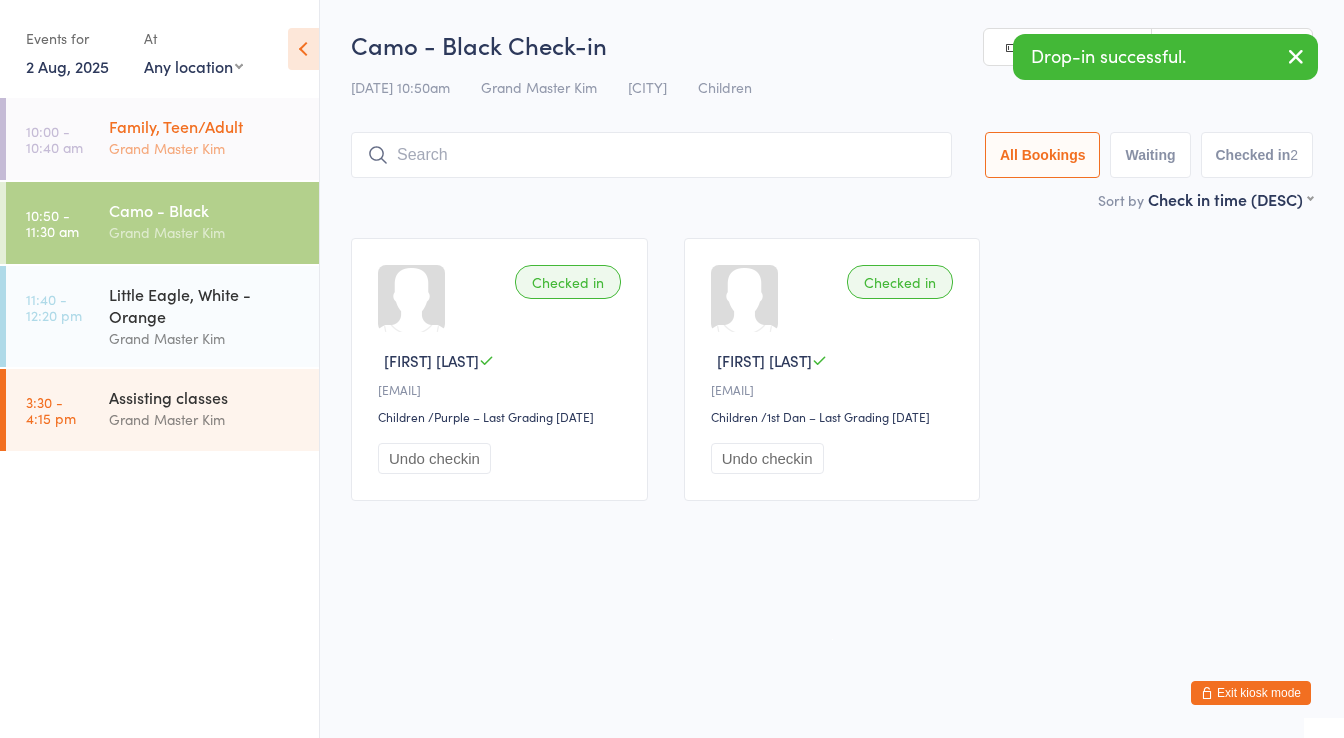 click on "Family, Teen/Adult" at bounding box center [205, 126] 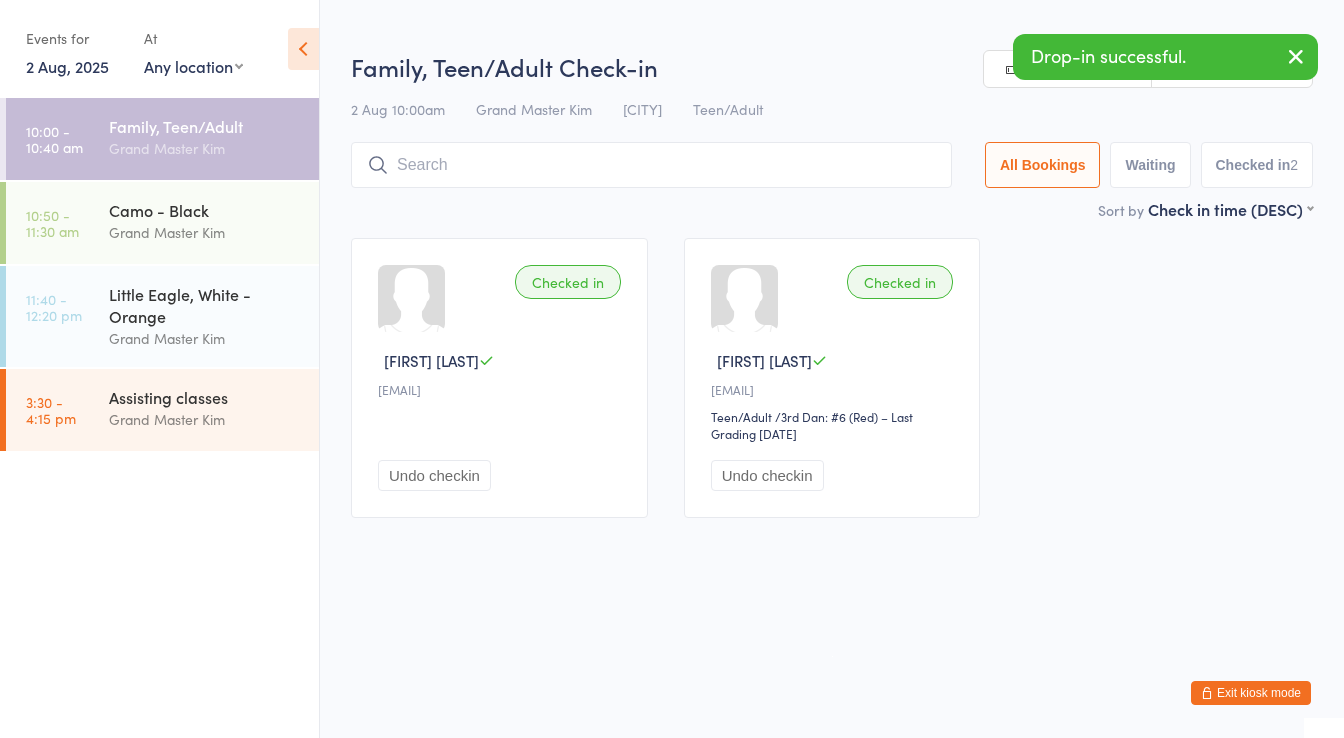 click on "Exit kiosk mode" at bounding box center [1251, 693] 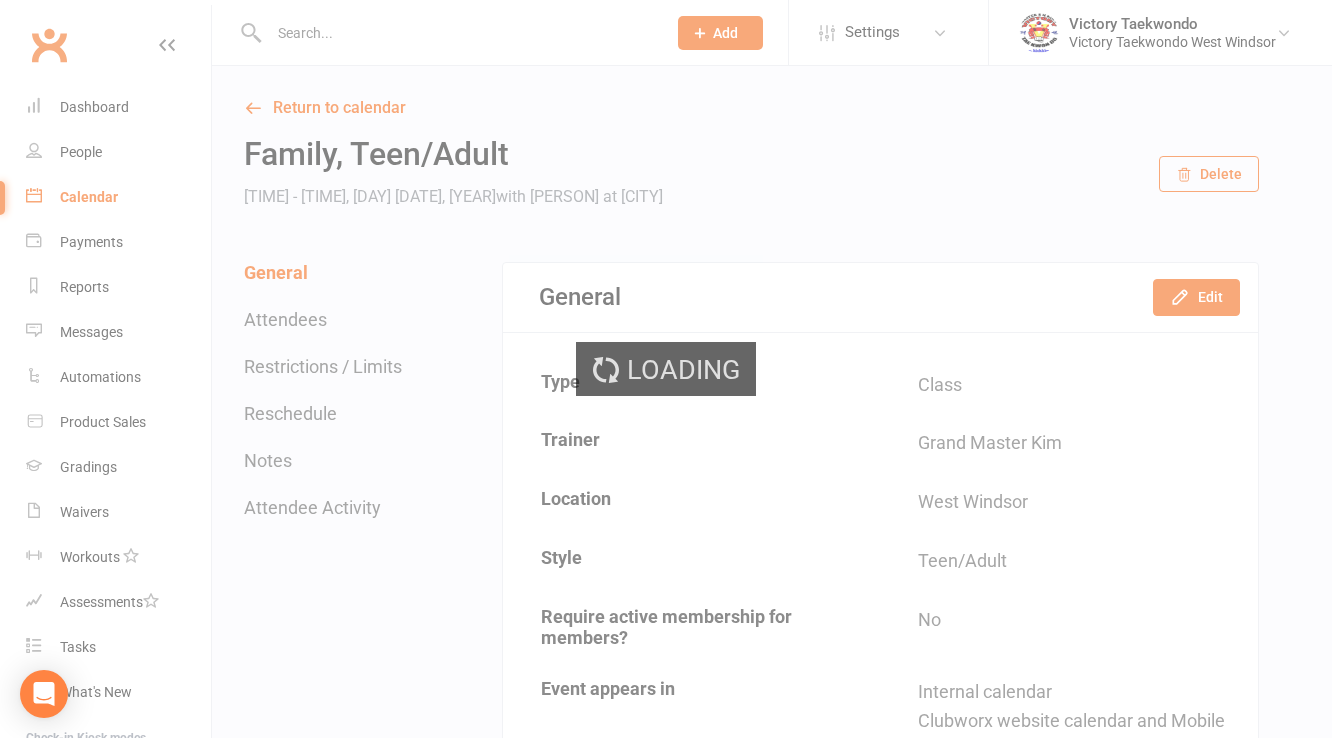 scroll, scrollTop: 0, scrollLeft: 0, axis: both 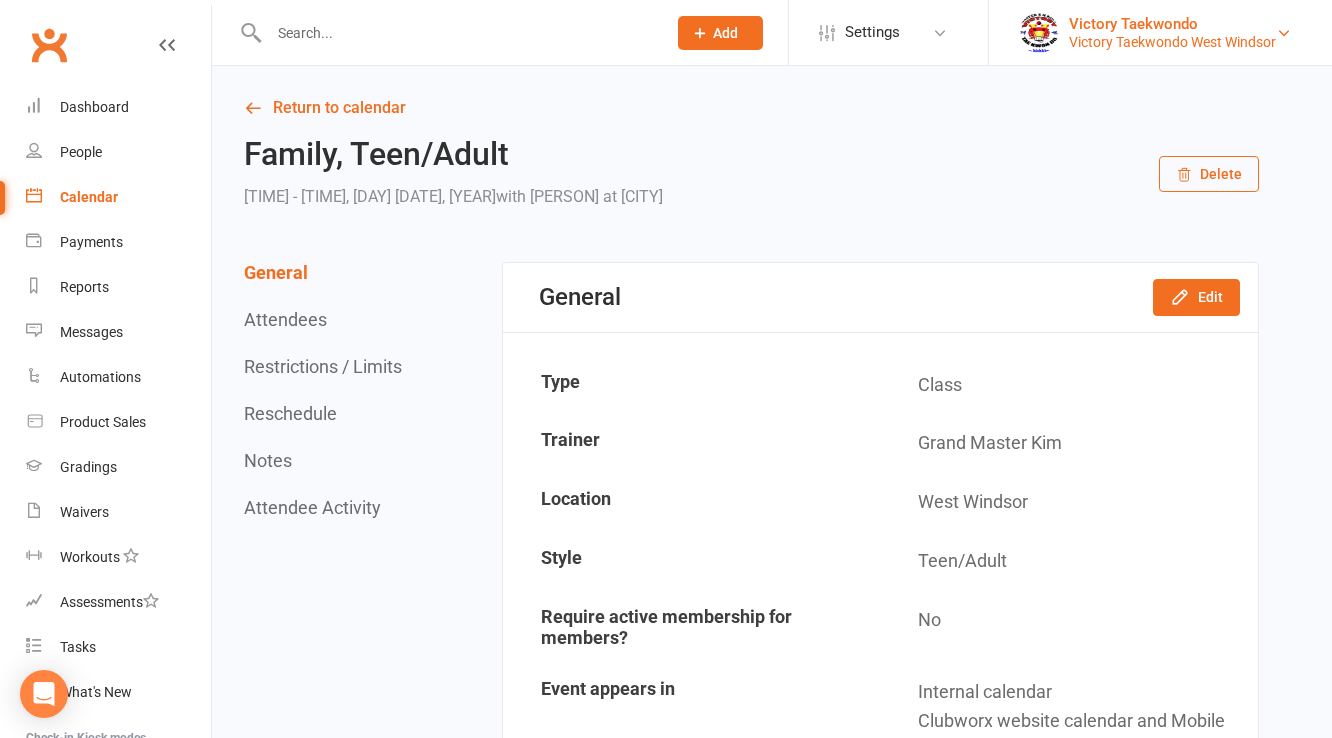 click on "Victory Taekwondo West Windsor" at bounding box center [1172, 42] 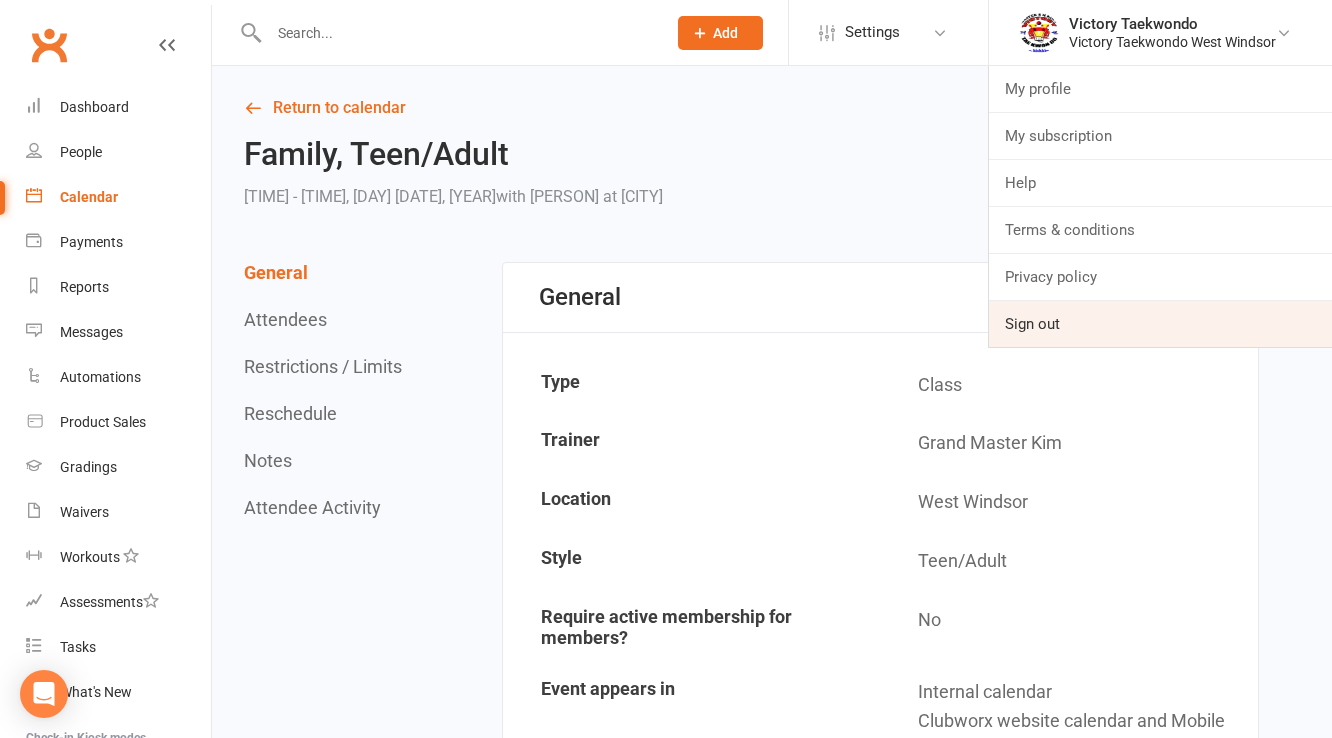 click on "Sign out" at bounding box center (1160, 324) 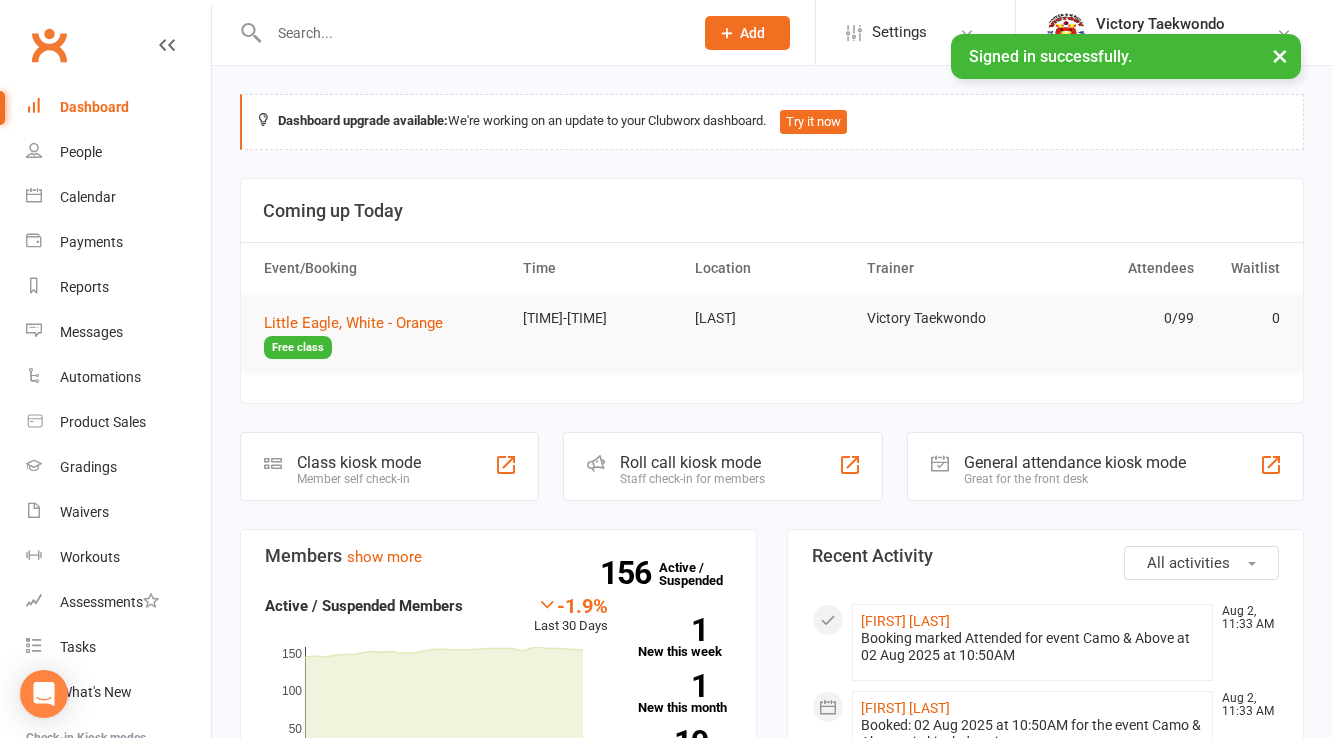 scroll, scrollTop: 0, scrollLeft: 0, axis: both 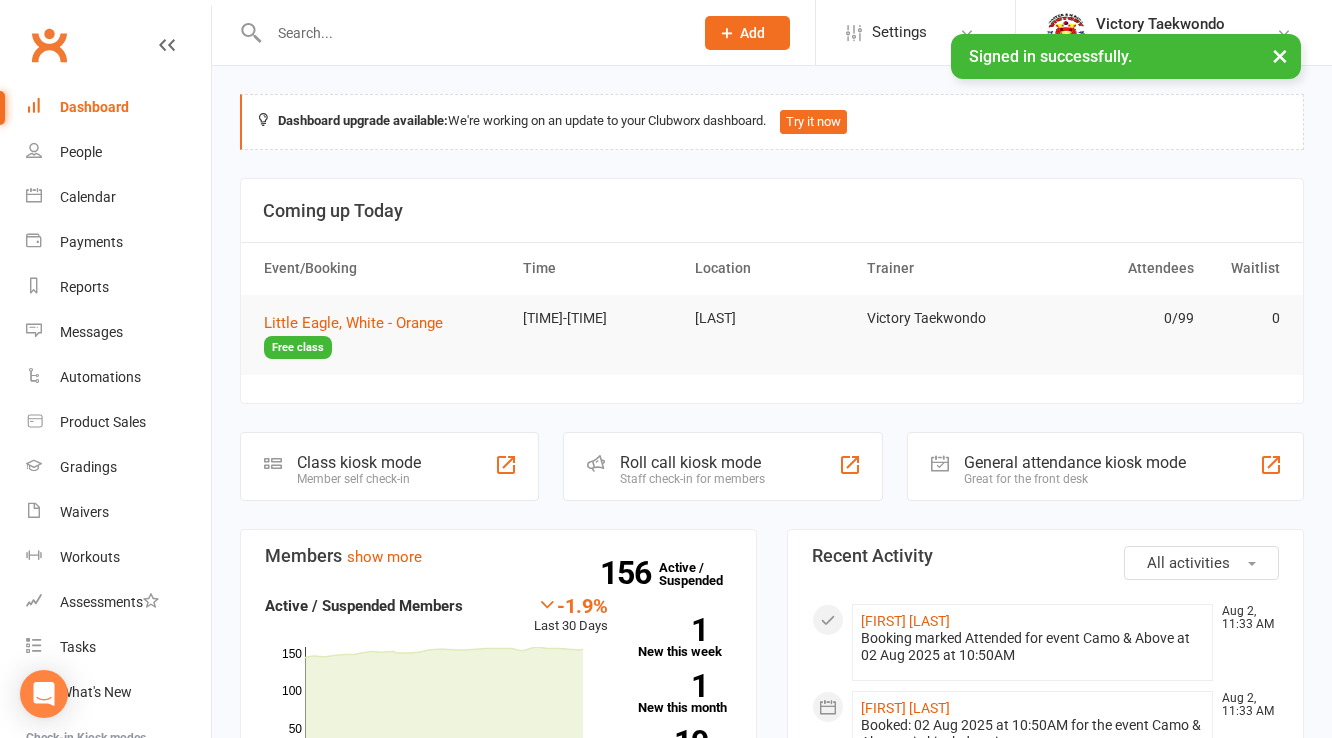 click on "Member self check-in" 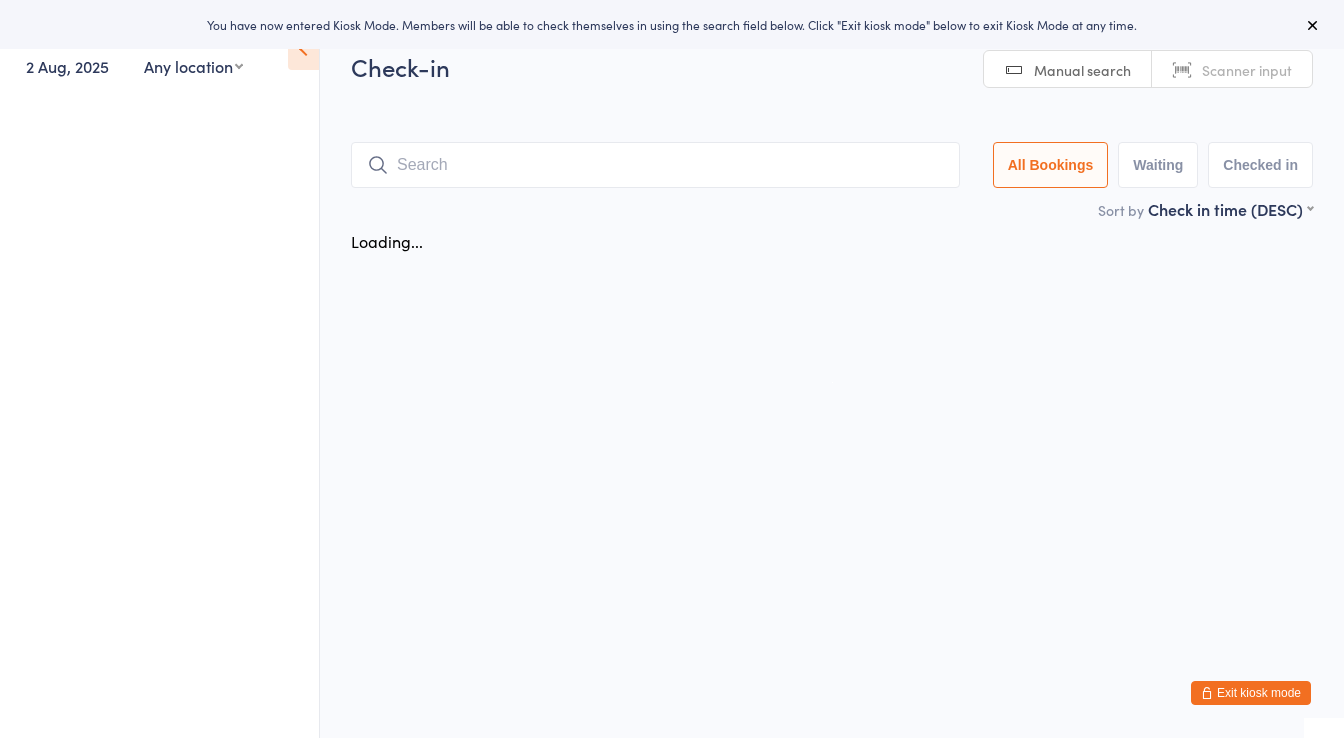 scroll, scrollTop: 0, scrollLeft: 0, axis: both 